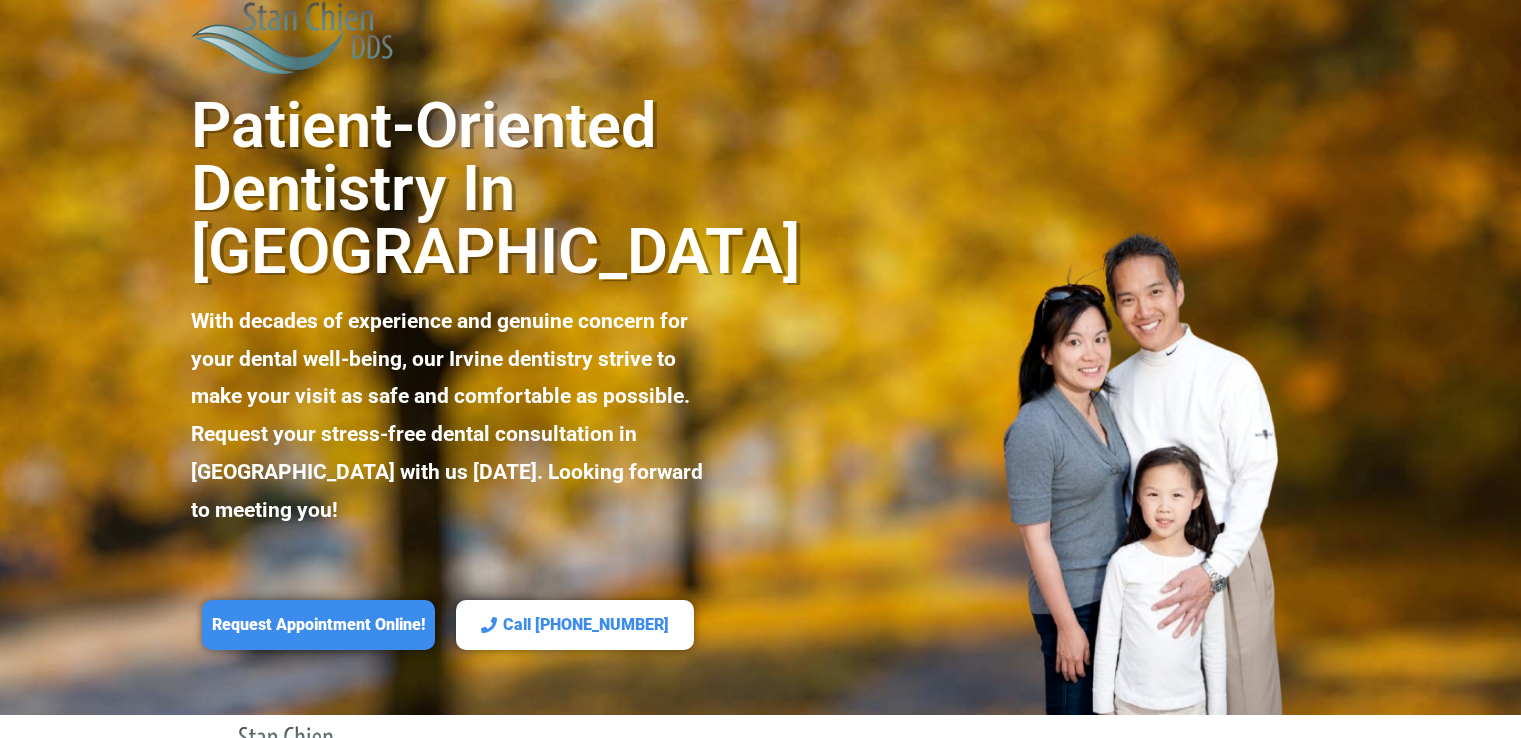 scroll, scrollTop: 334, scrollLeft: 0, axis: vertical 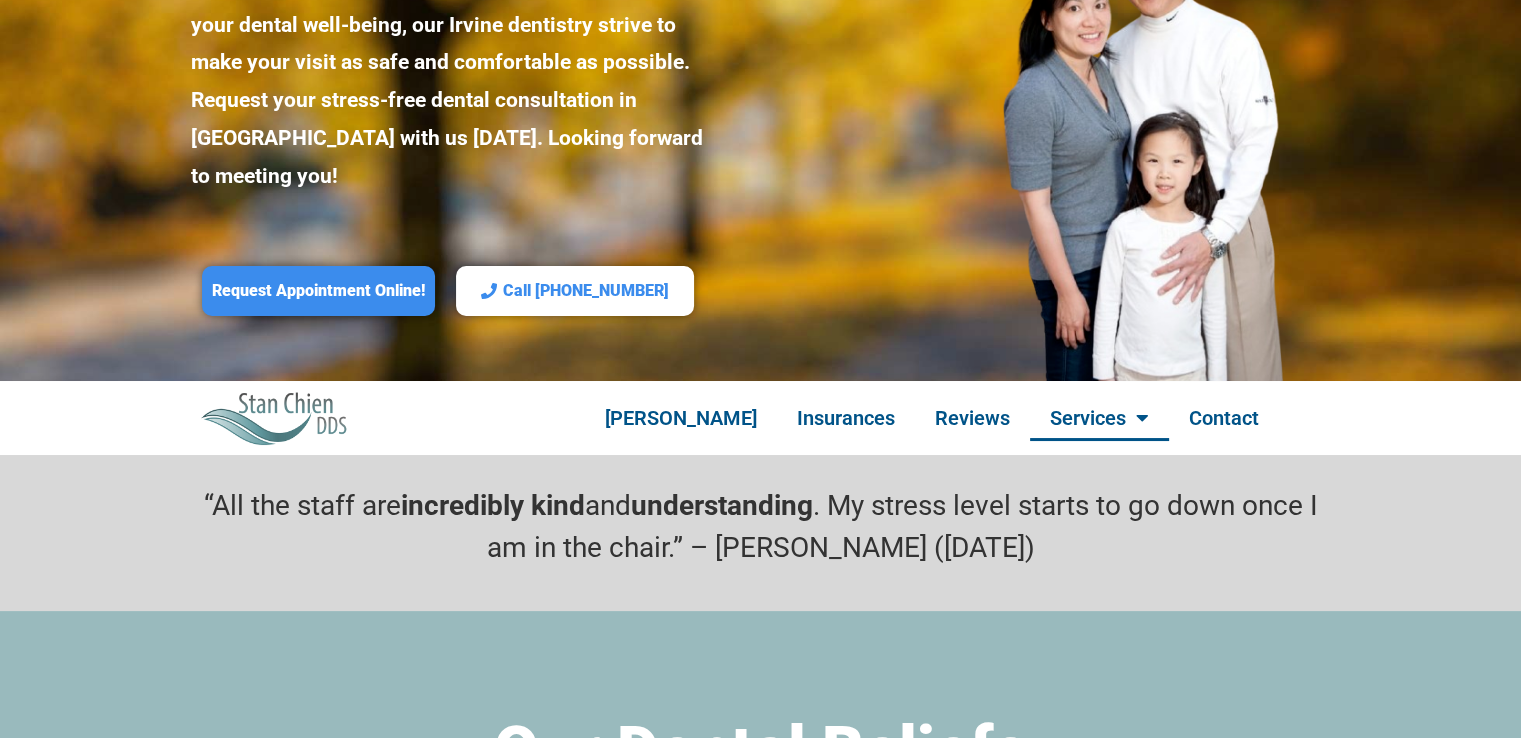 click on "Services" 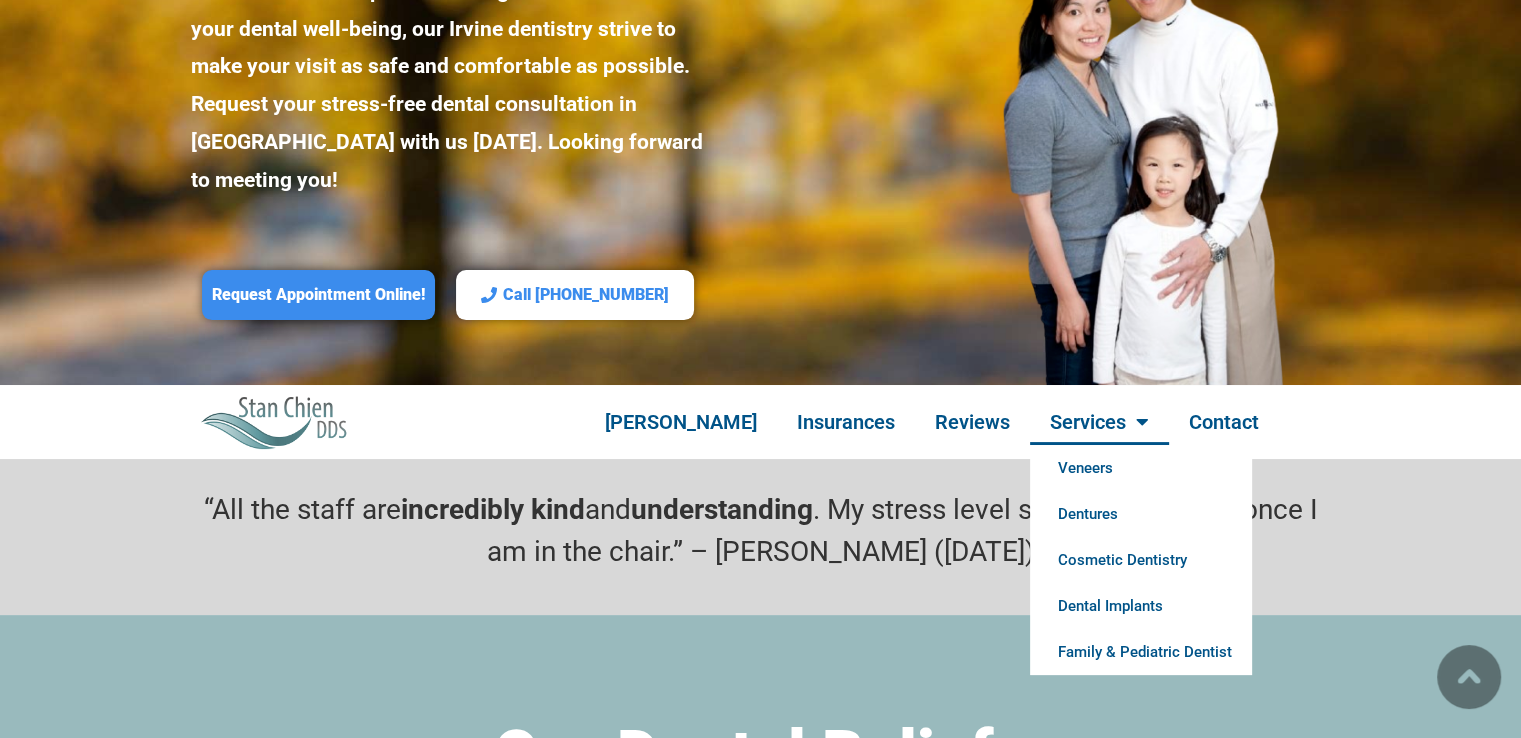 click on "Services" 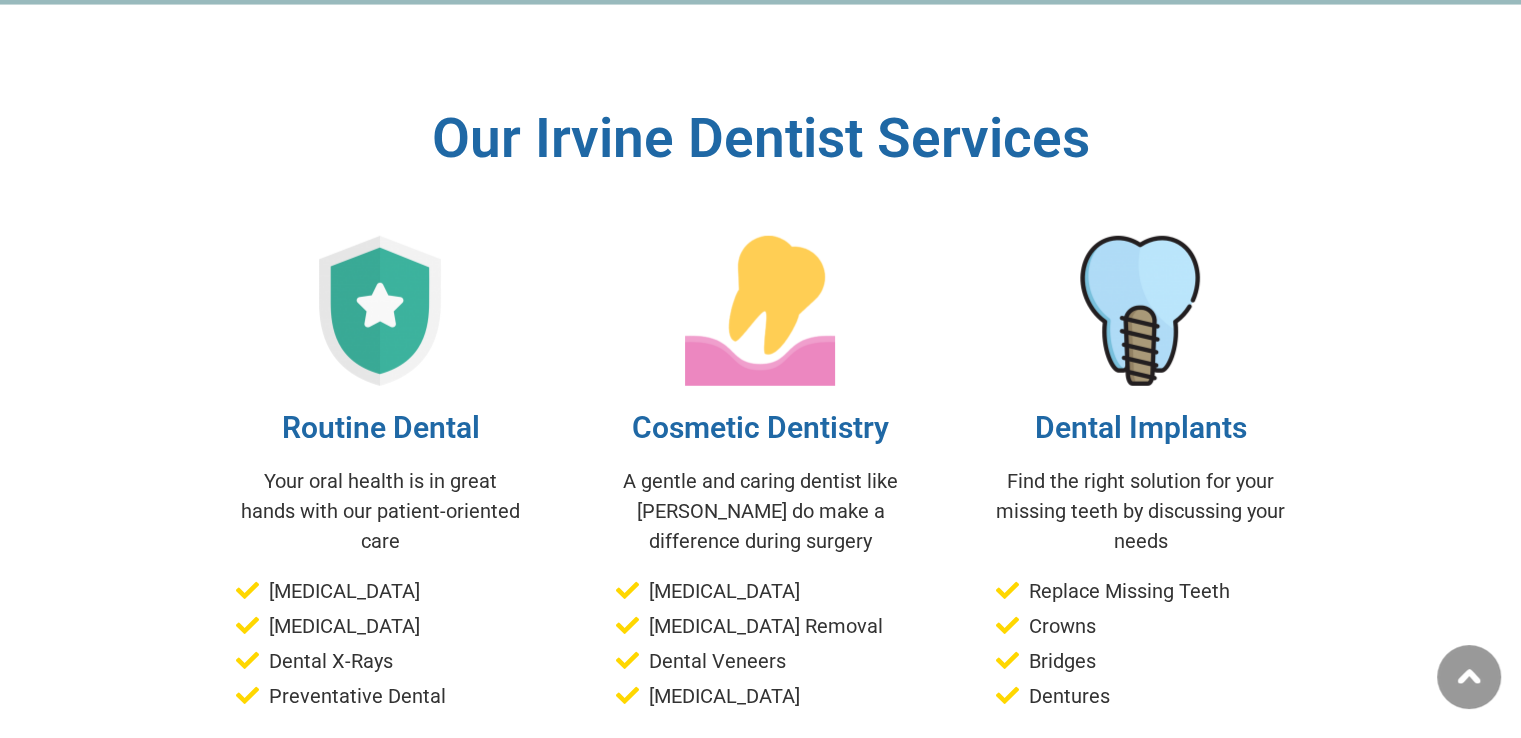 scroll, scrollTop: 5496, scrollLeft: 0, axis: vertical 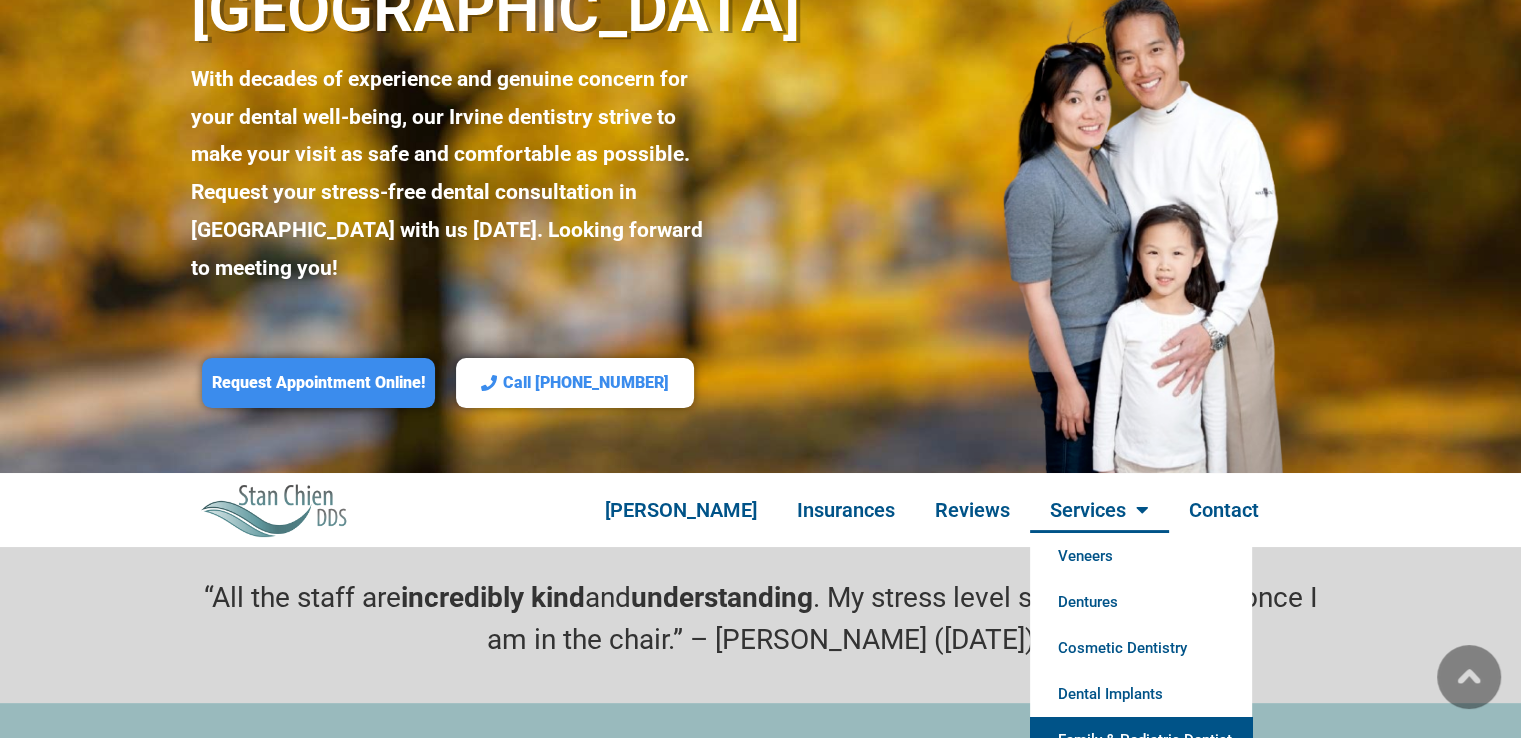 click on "Family & Pediatric Dentist" 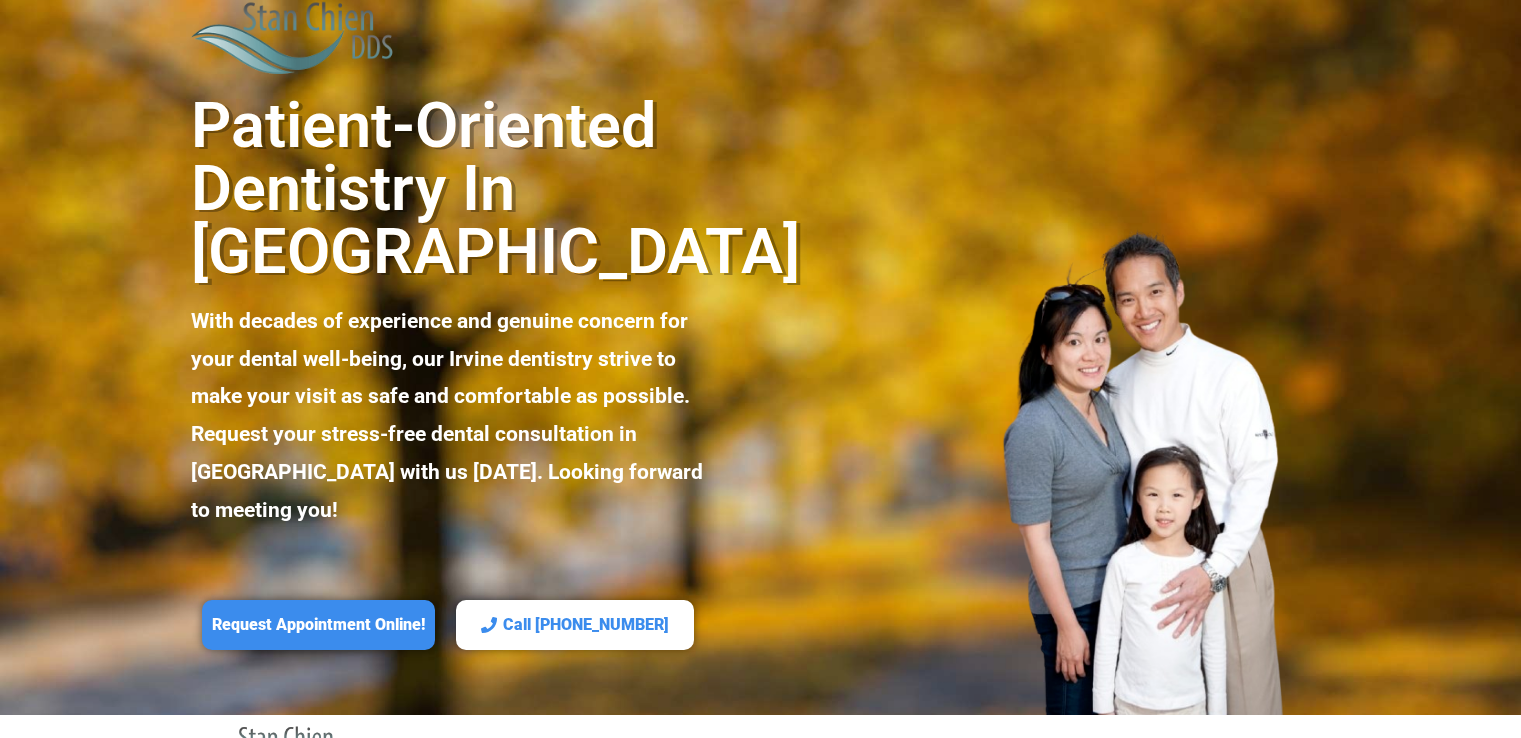 scroll, scrollTop: 0, scrollLeft: 0, axis: both 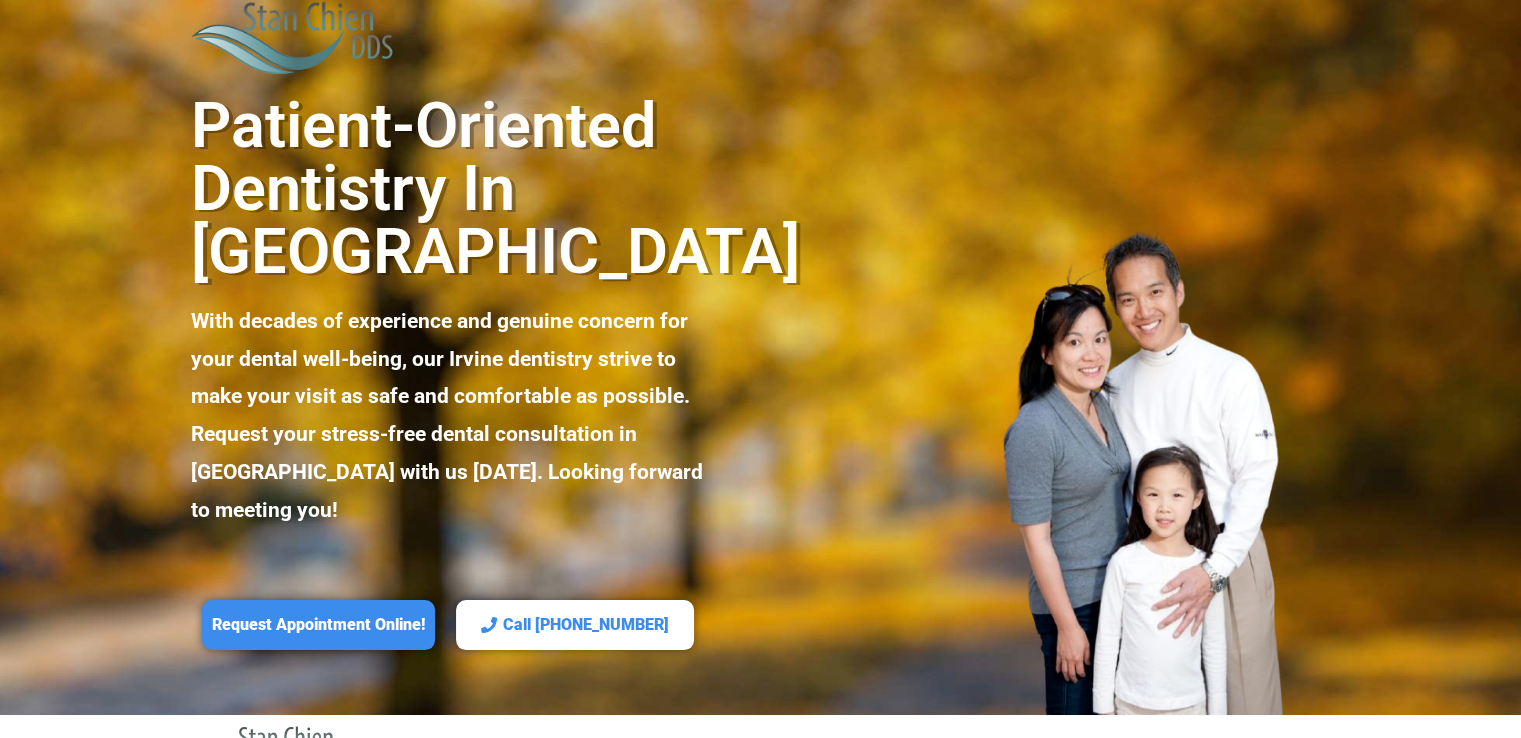 click on "Veneers" 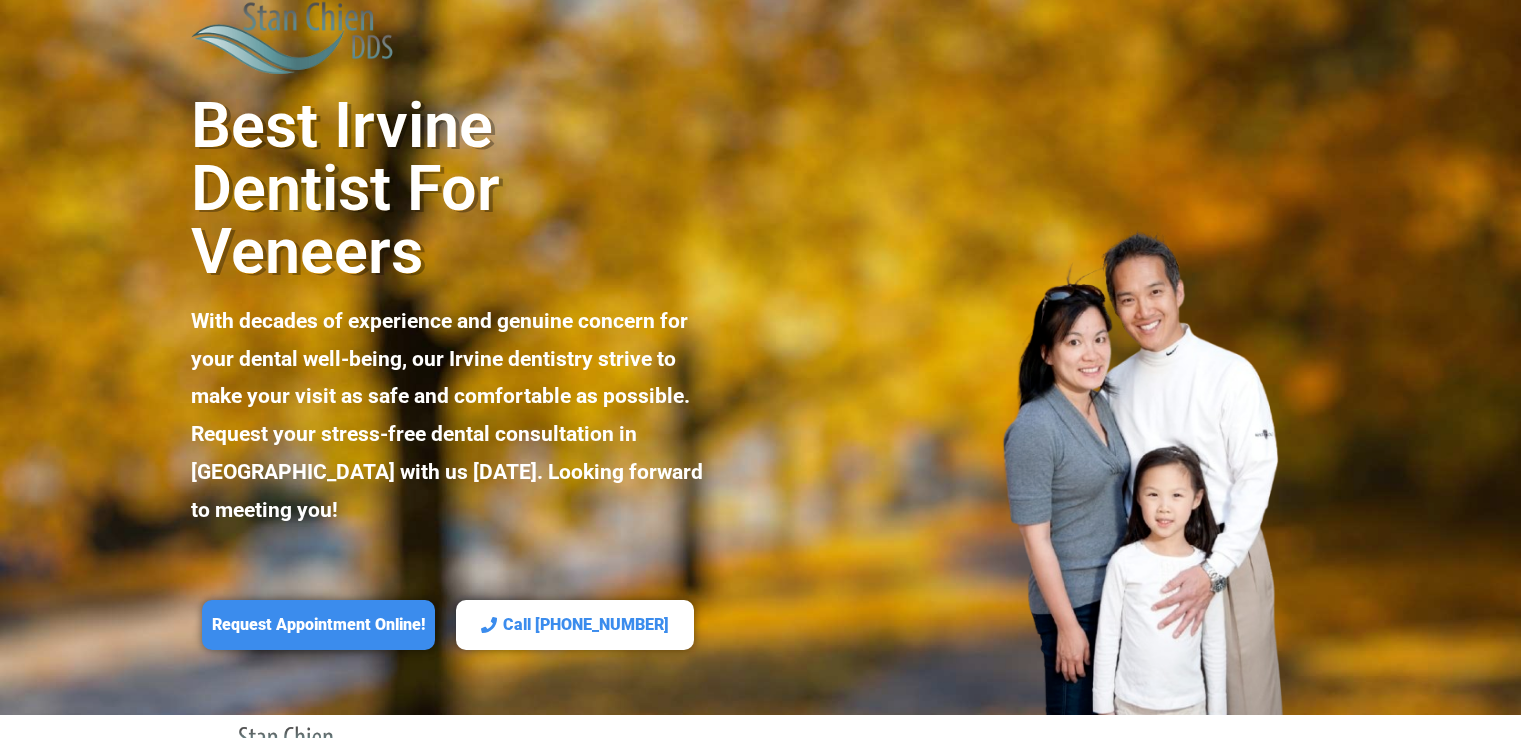 scroll, scrollTop: 0, scrollLeft: 0, axis: both 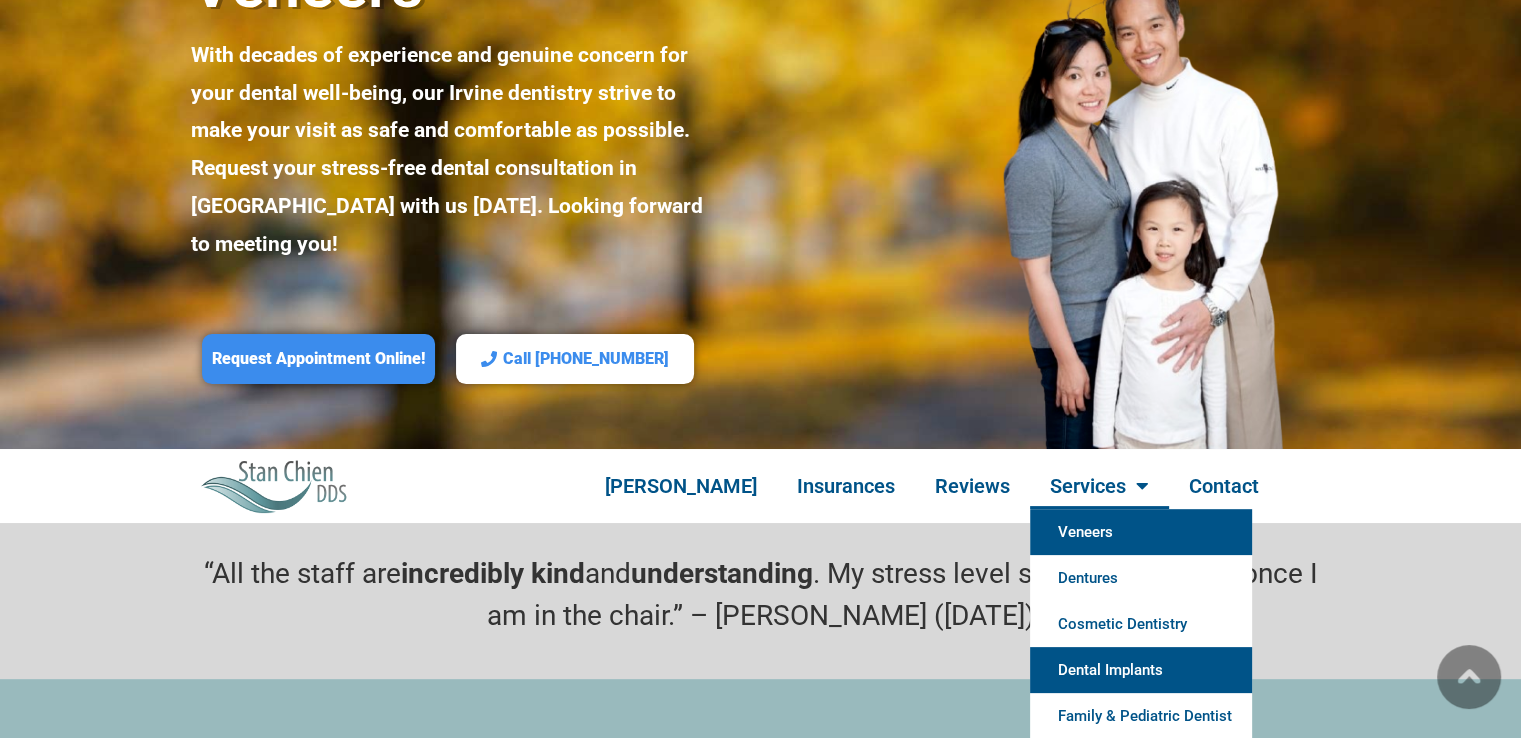 click on "Dental Implants" 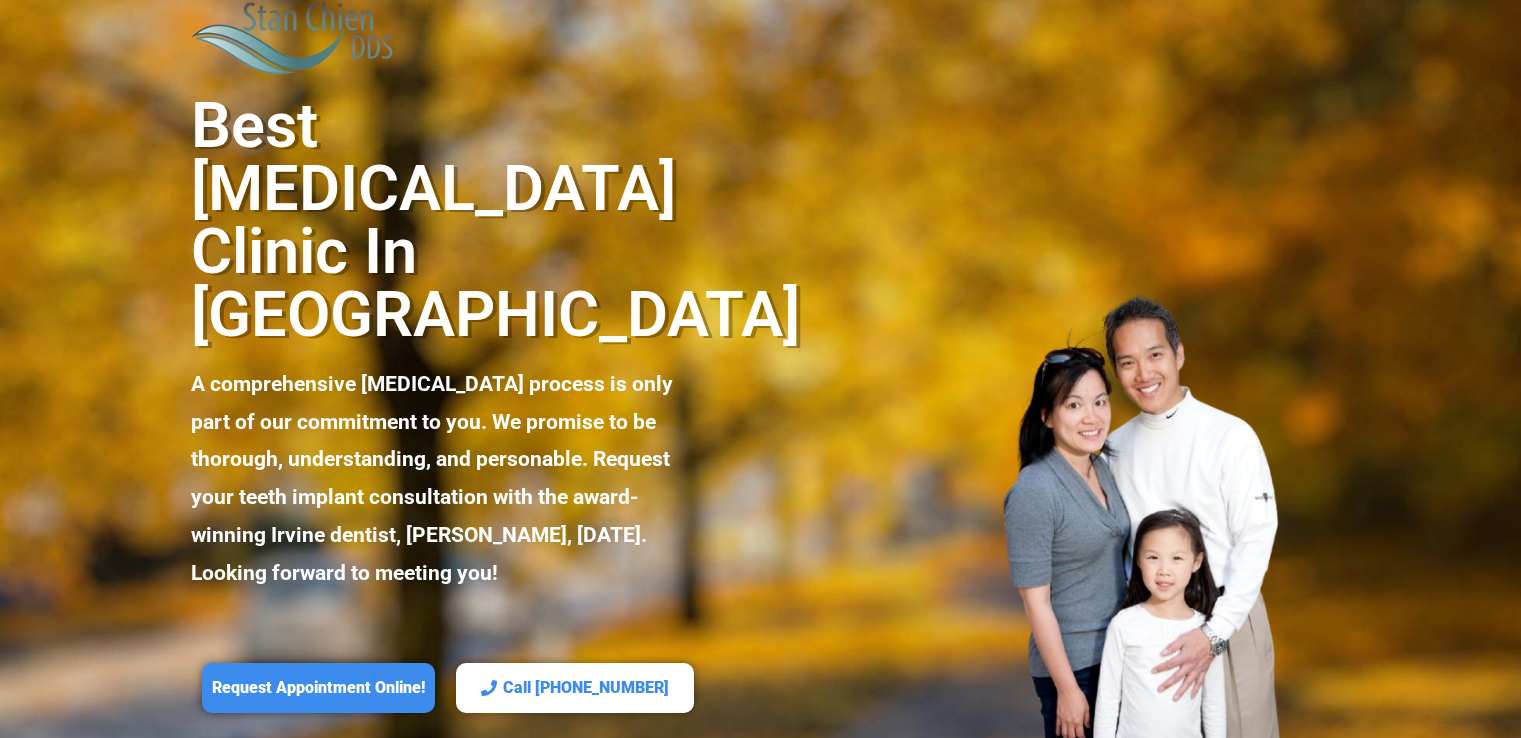 scroll, scrollTop: 202, scrollLeft: 0, axis: vertical 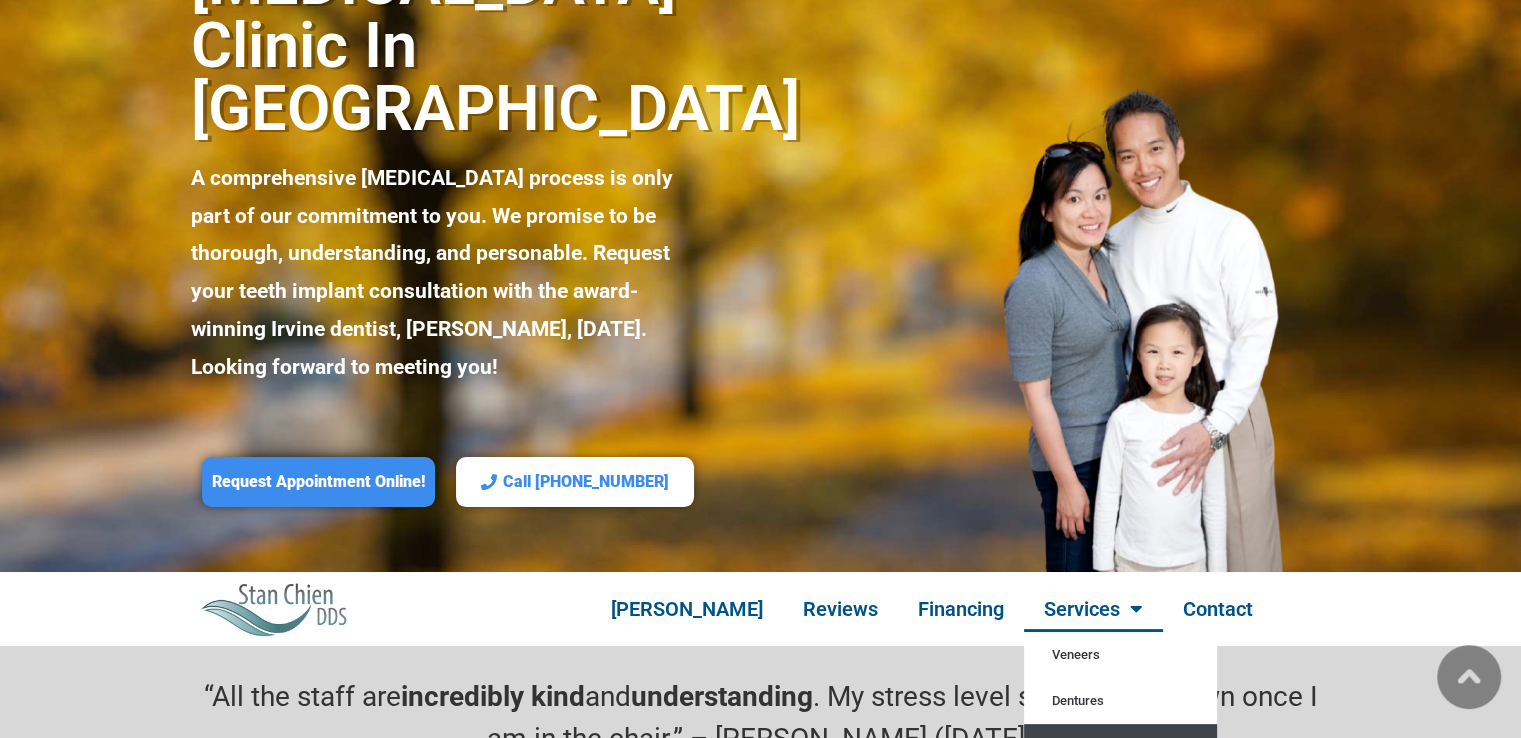 click on "Cosmetic Dentistry" 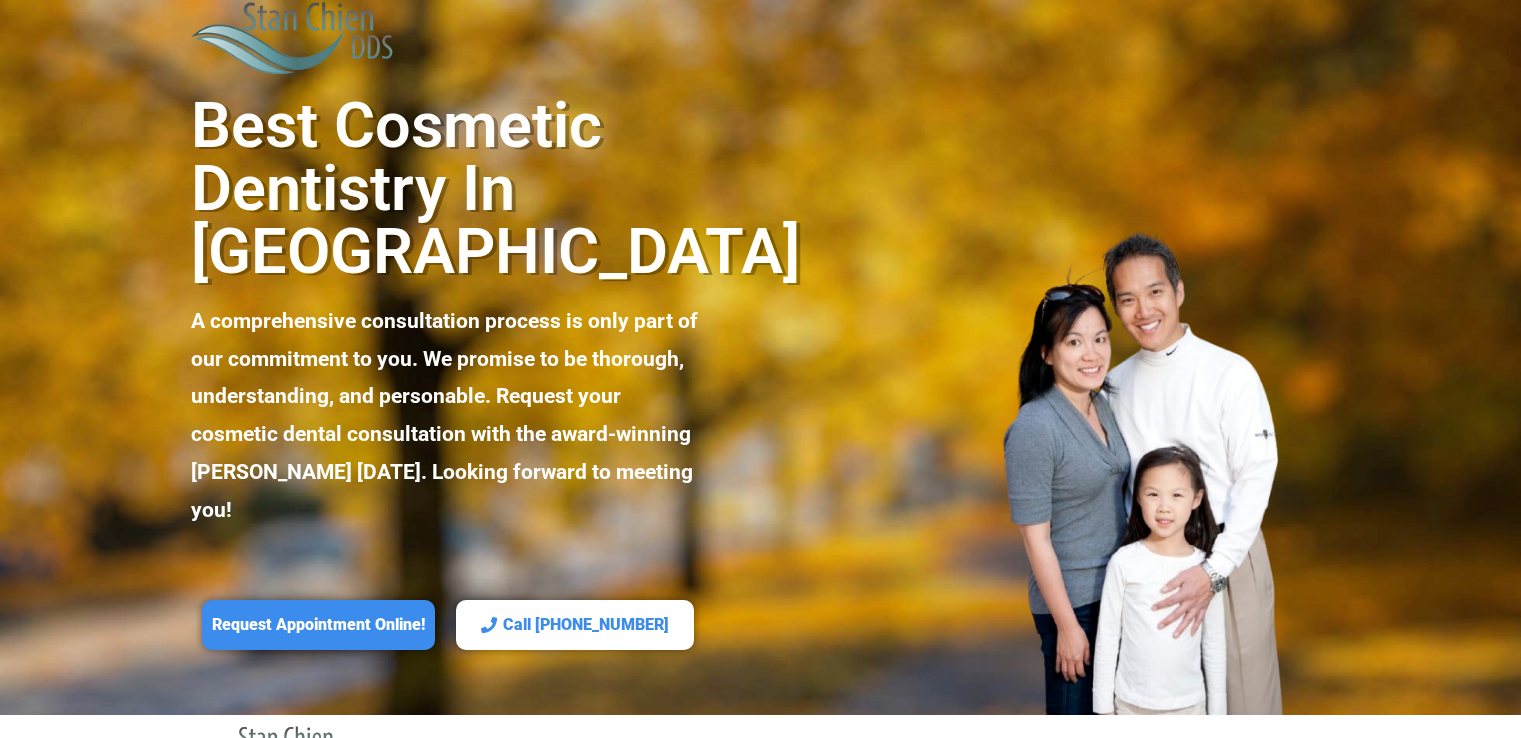 scroll, scrollTop: 0, scrollLeft: 0, axis: both 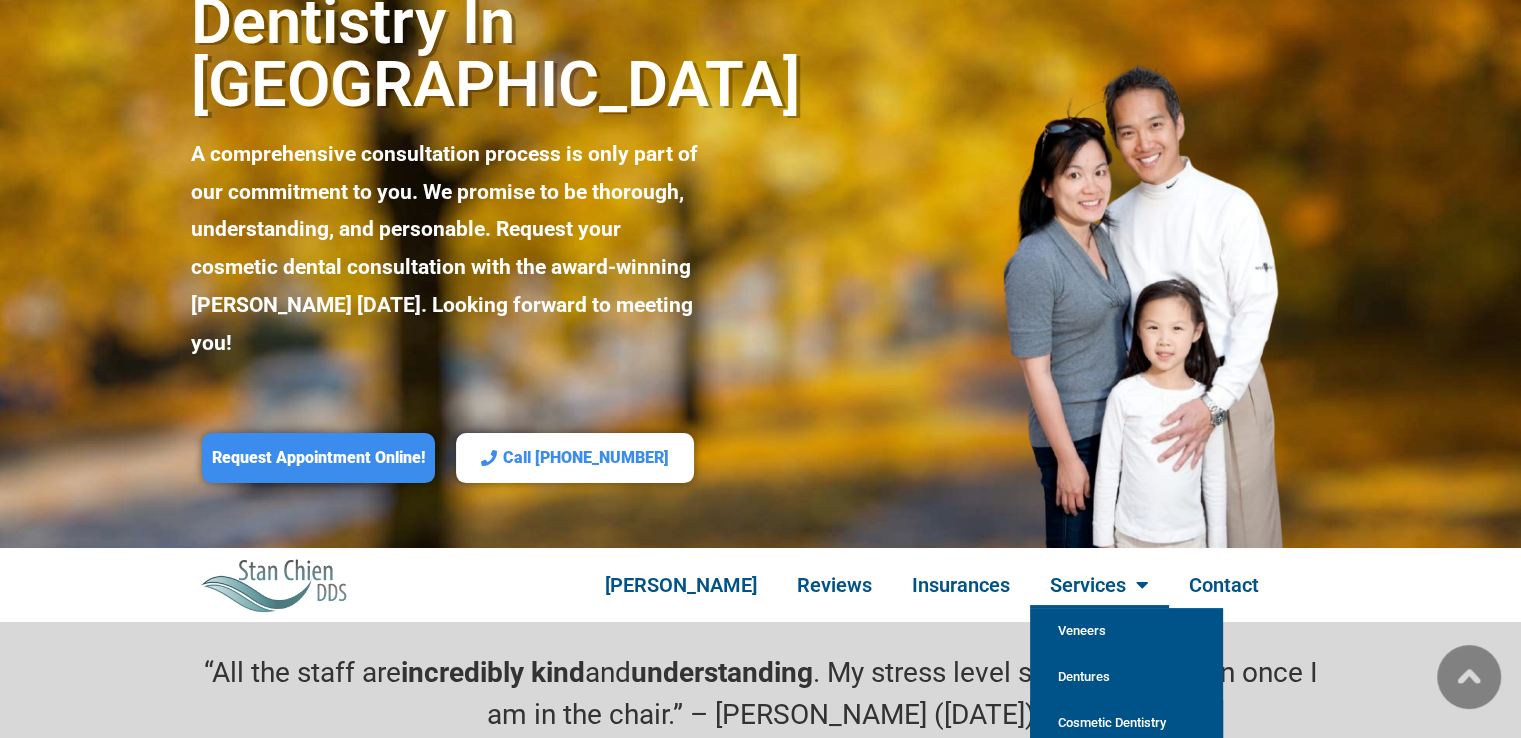 click on "Family & Pediatric Dentist" 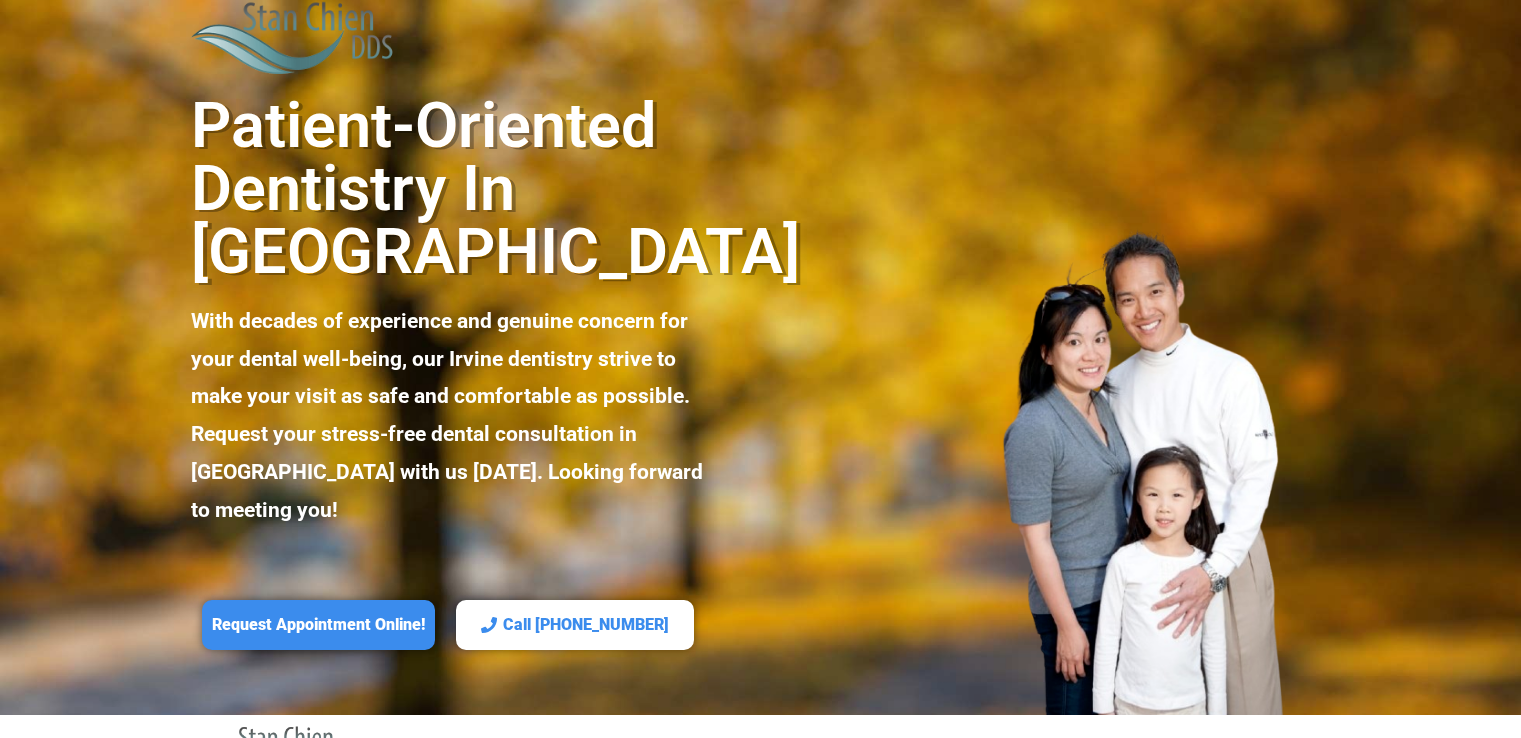 scroll, scrollTop: 0, scrollLeft: 0, axis: both 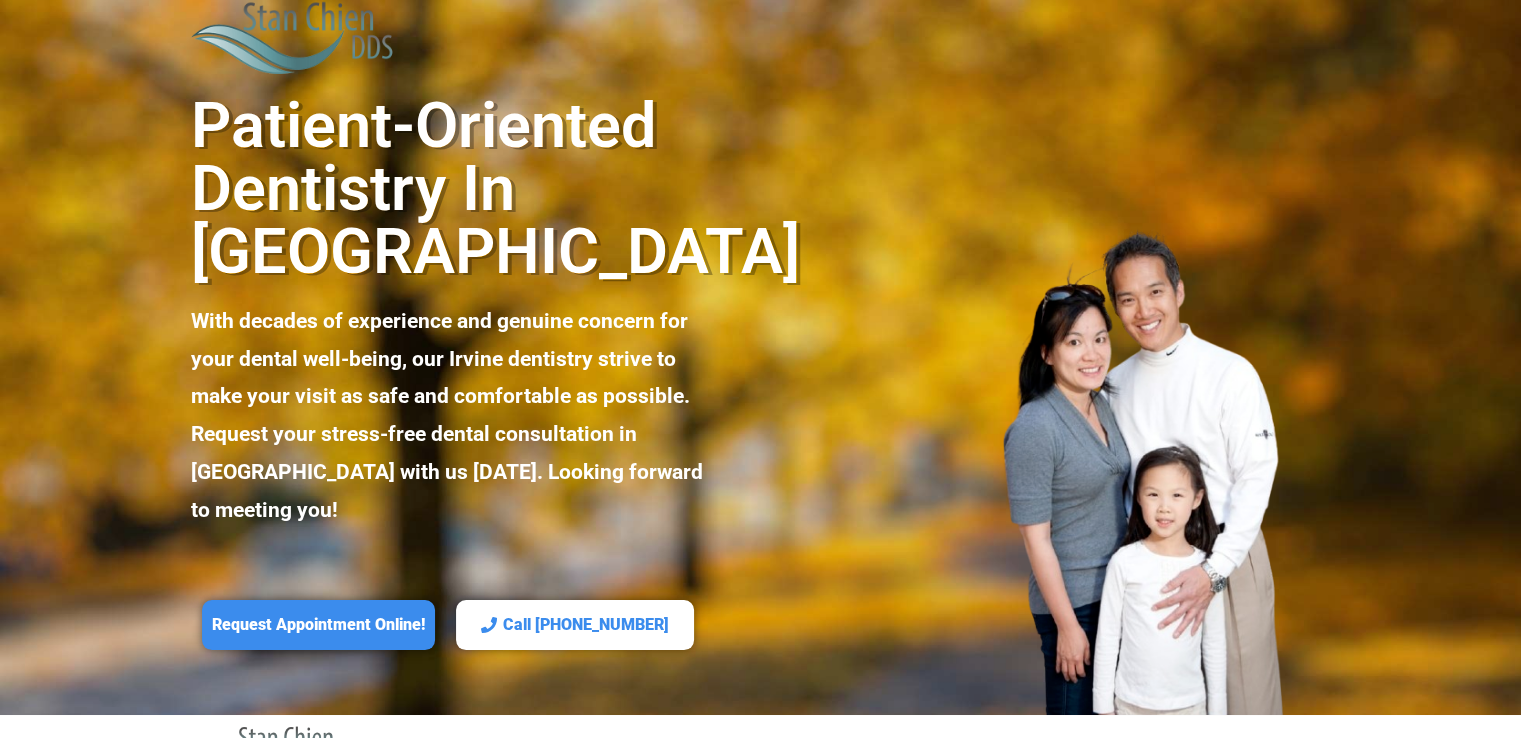 click on "Services" 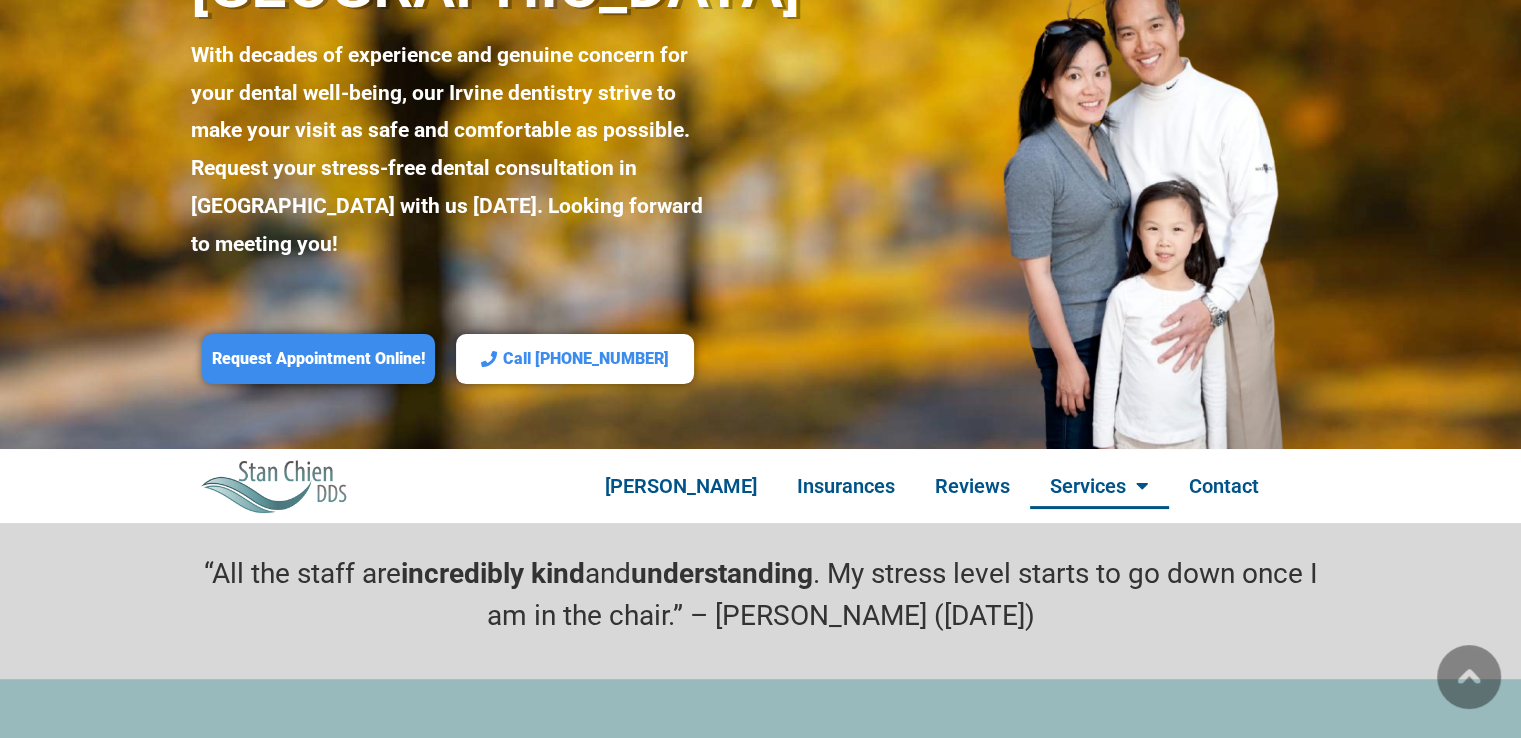 scroll, scrollTop: 0, scrollLeft: 0, axis: both 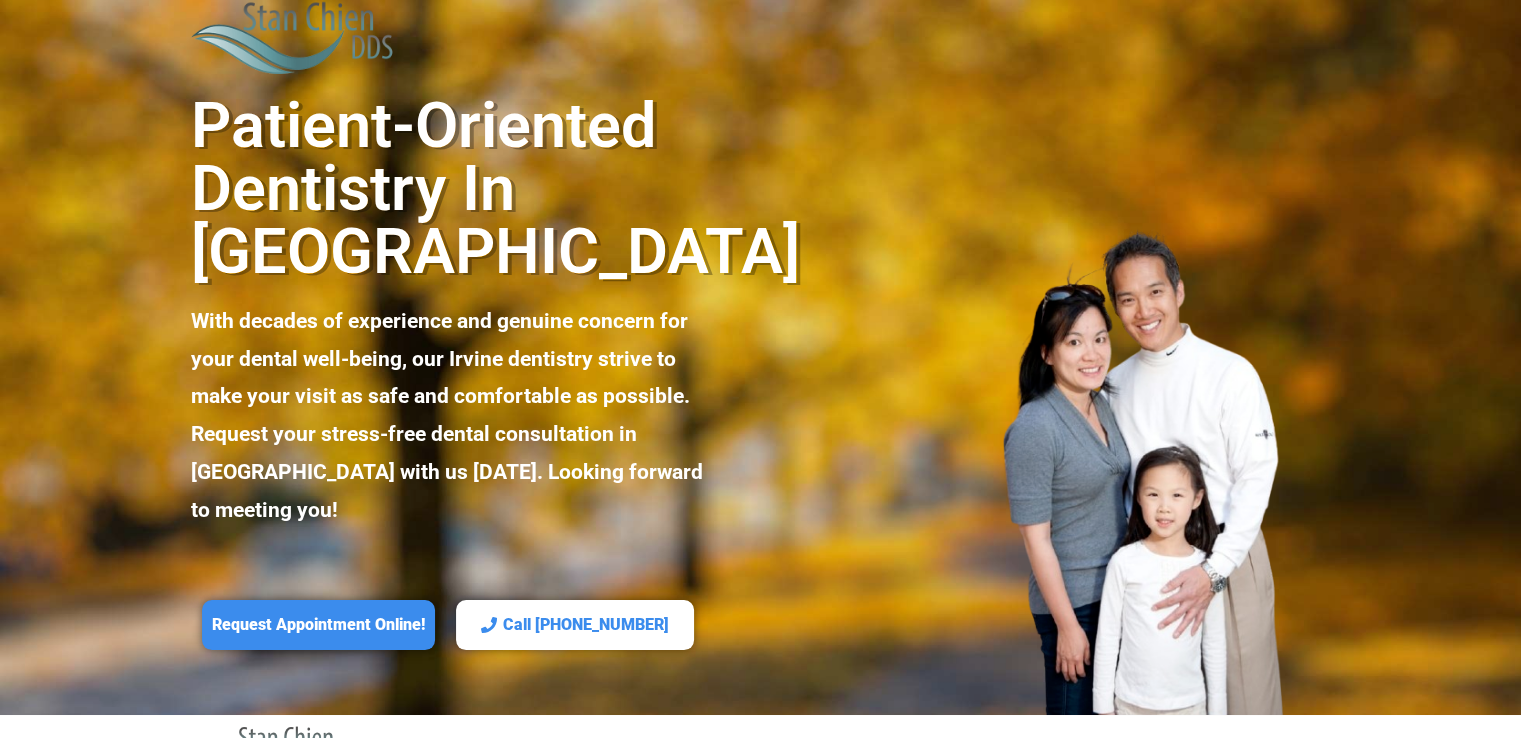 click on "Patient-Oriented Dentistry in Irvine" 